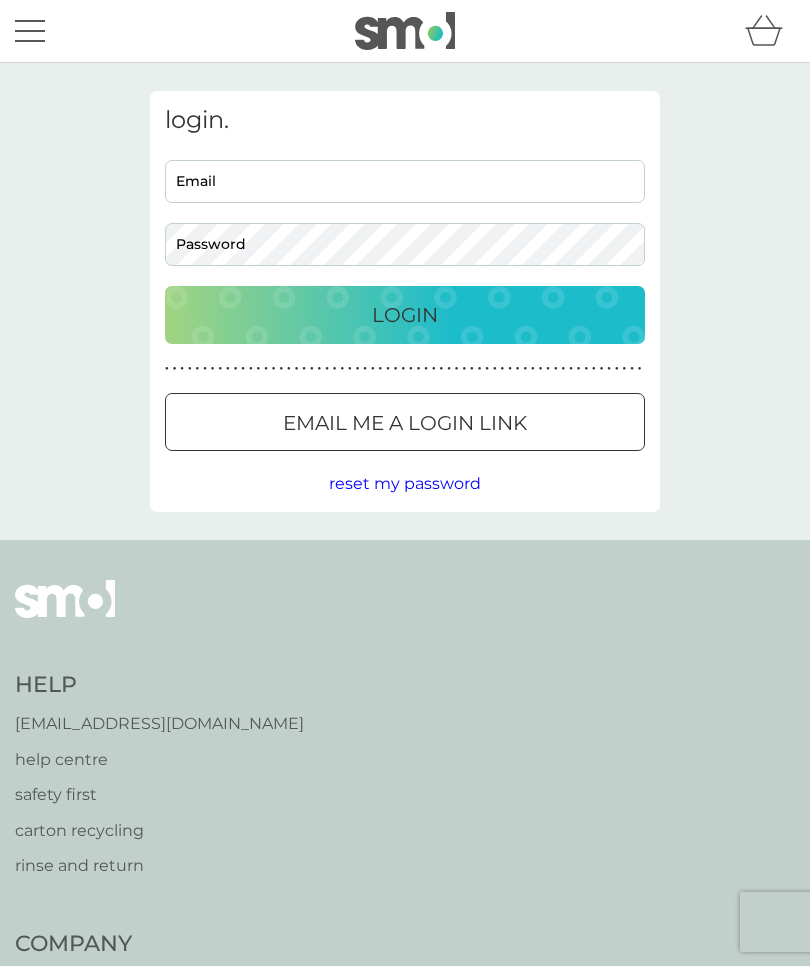 scroll, scrollTop: 0, scrollLeft: 0, axis: both 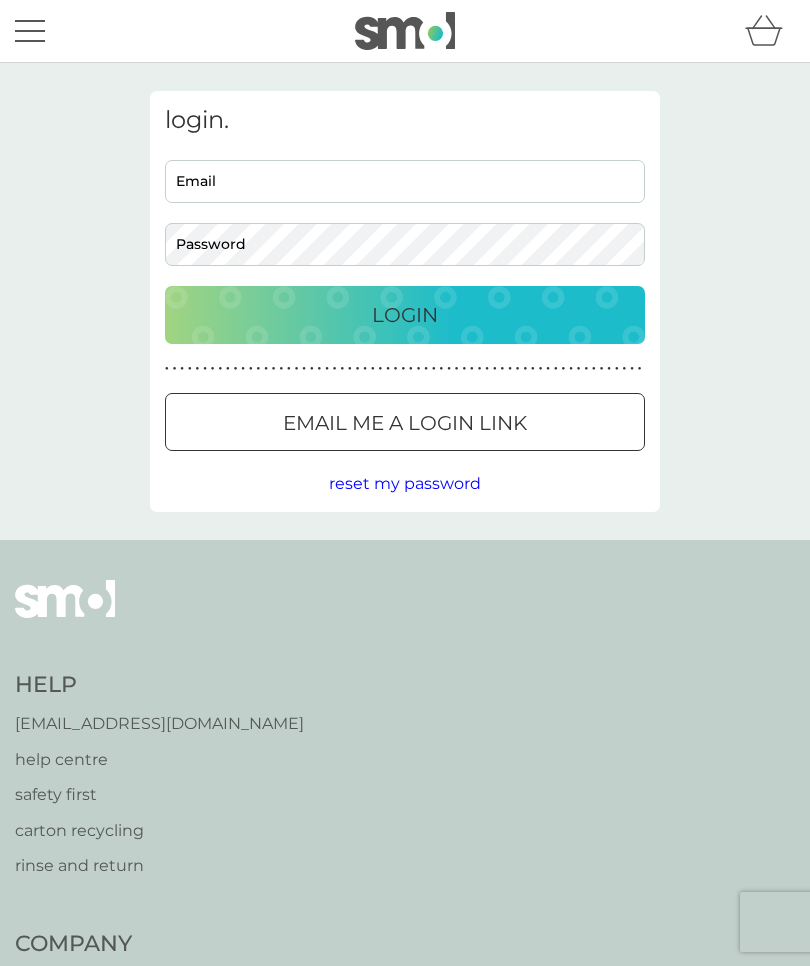 click on "Login" at bounding box center [405, 315] 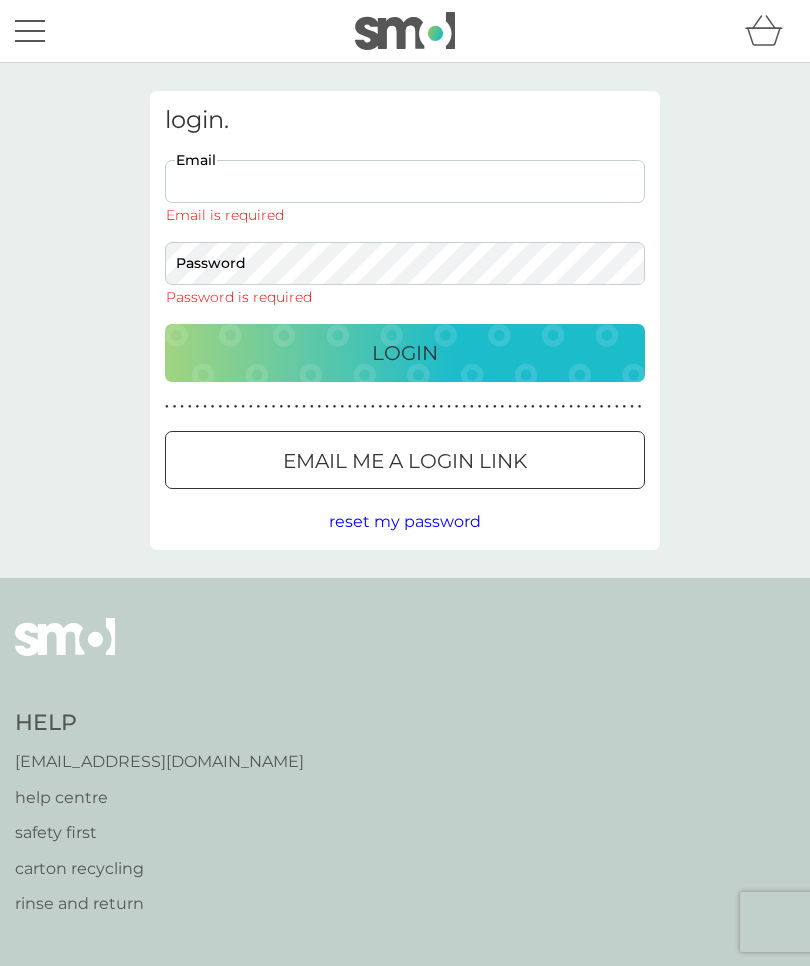 click on "Email" at bounding box center [405, 181] 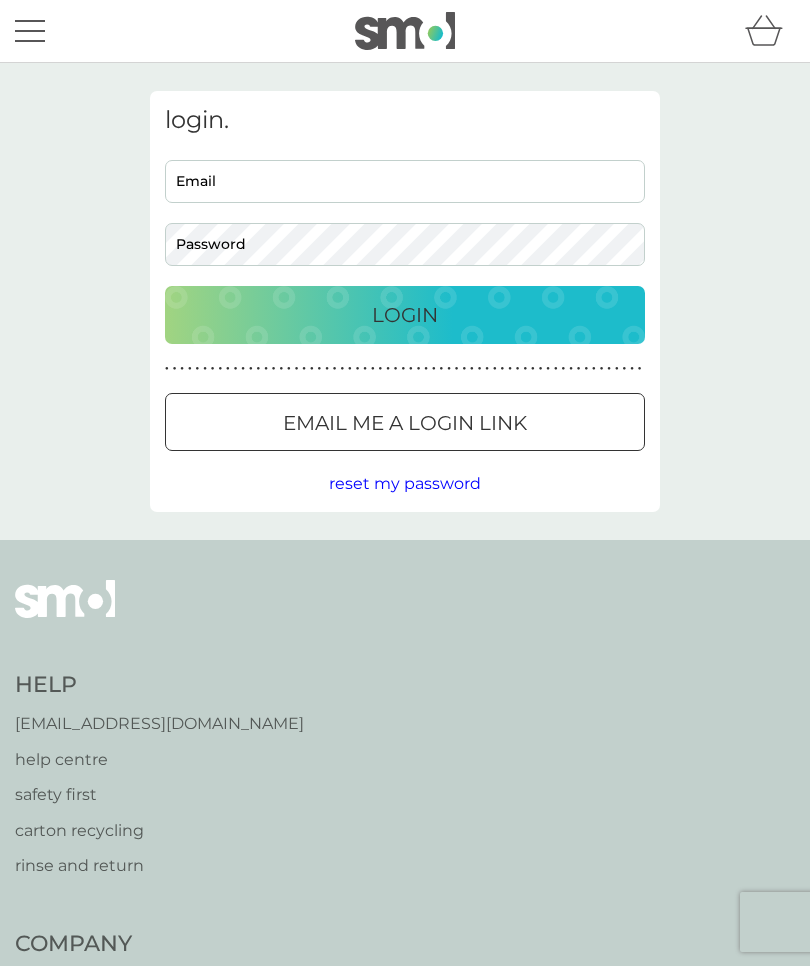 scroll, scrollTop: 0, scrollLeft: 0, axis: both 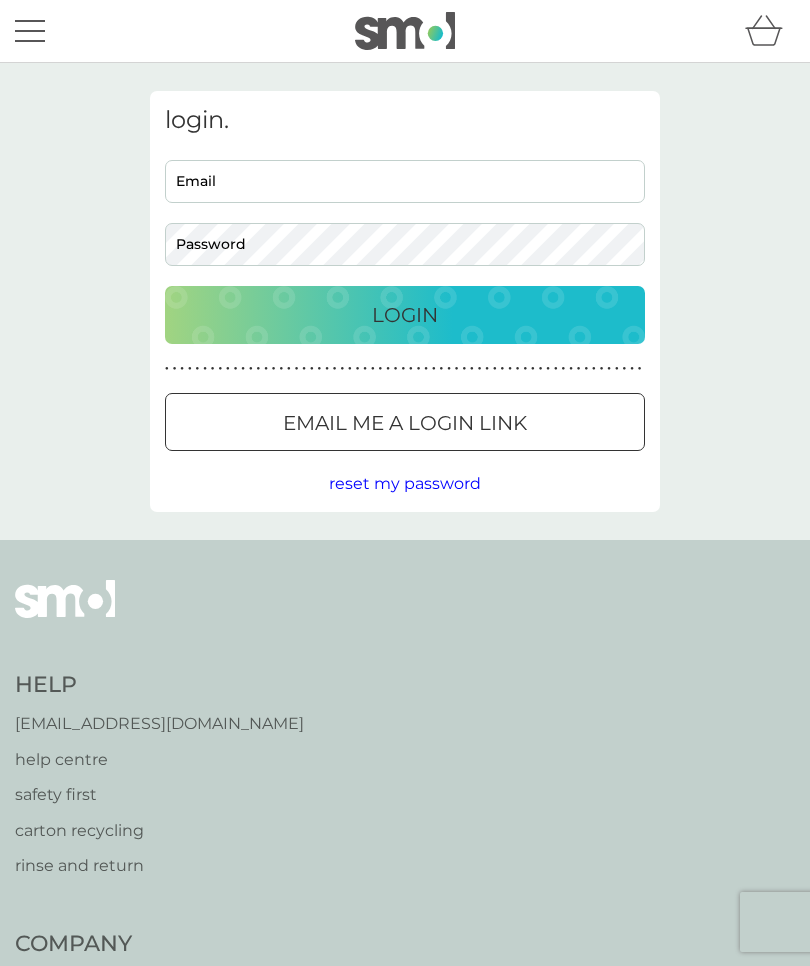 click on "Email" at bounding box center (405, 181) 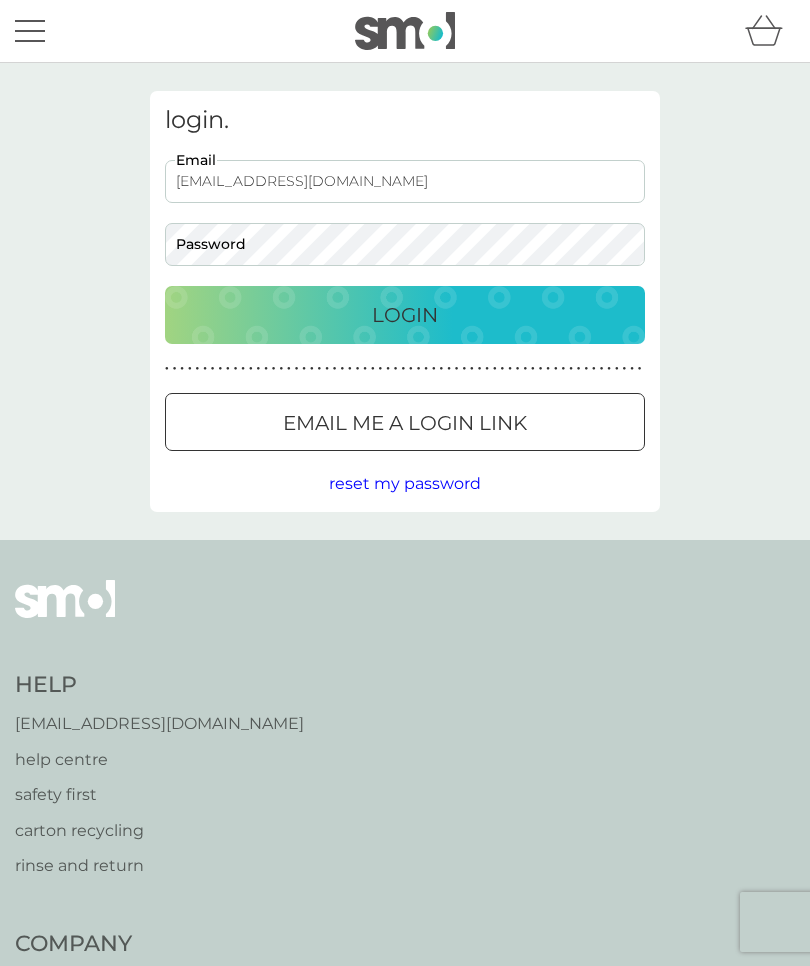 type on "[EMAIL_ADDRESS][DOMAIN_NAME]" 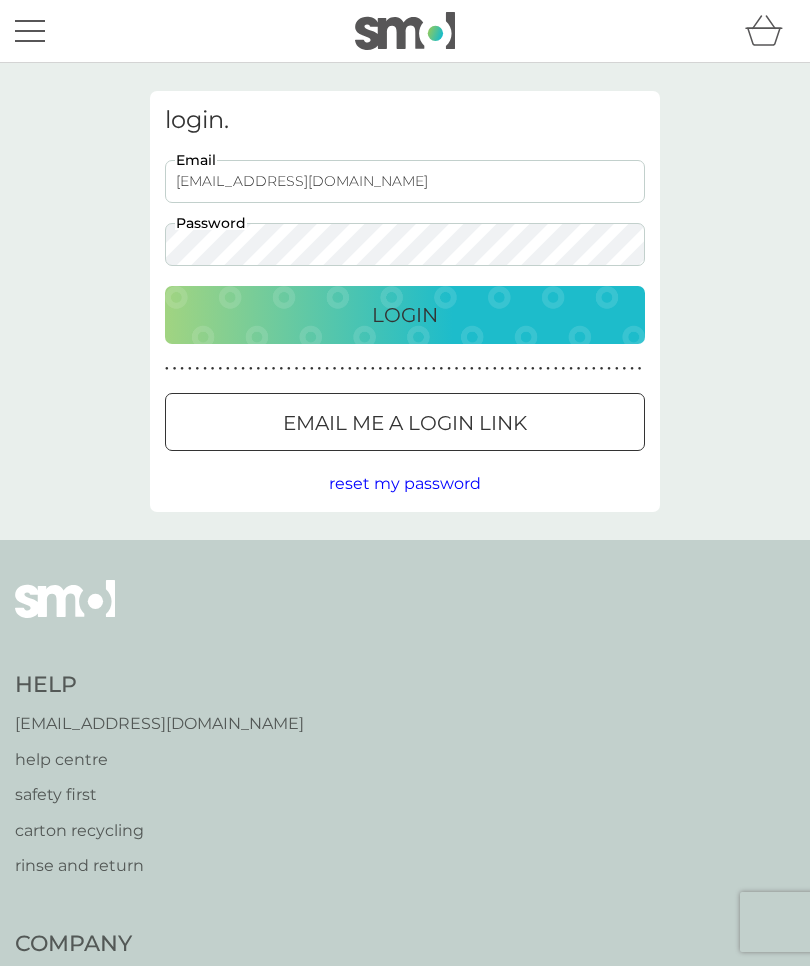 click on "Login" at bounding box center (405, 315) 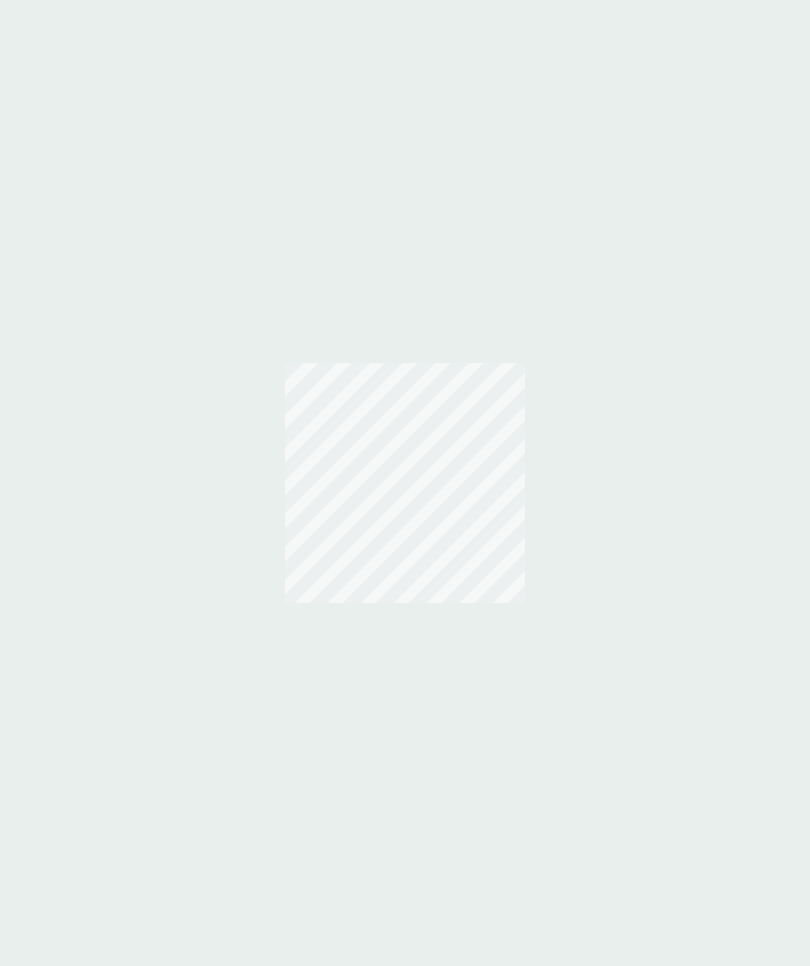 scroll, scrollTop: 0, scrollLeft: 0, axis: both 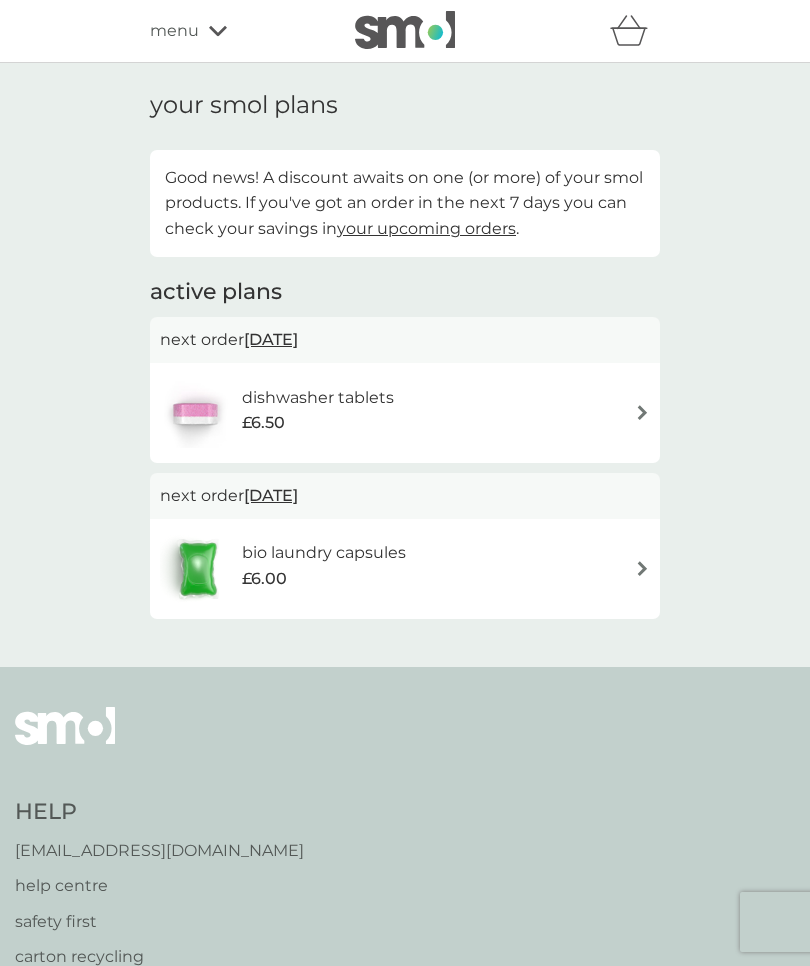 click on "dishwasher tablets £6.50" at bounding box center [405, 413] 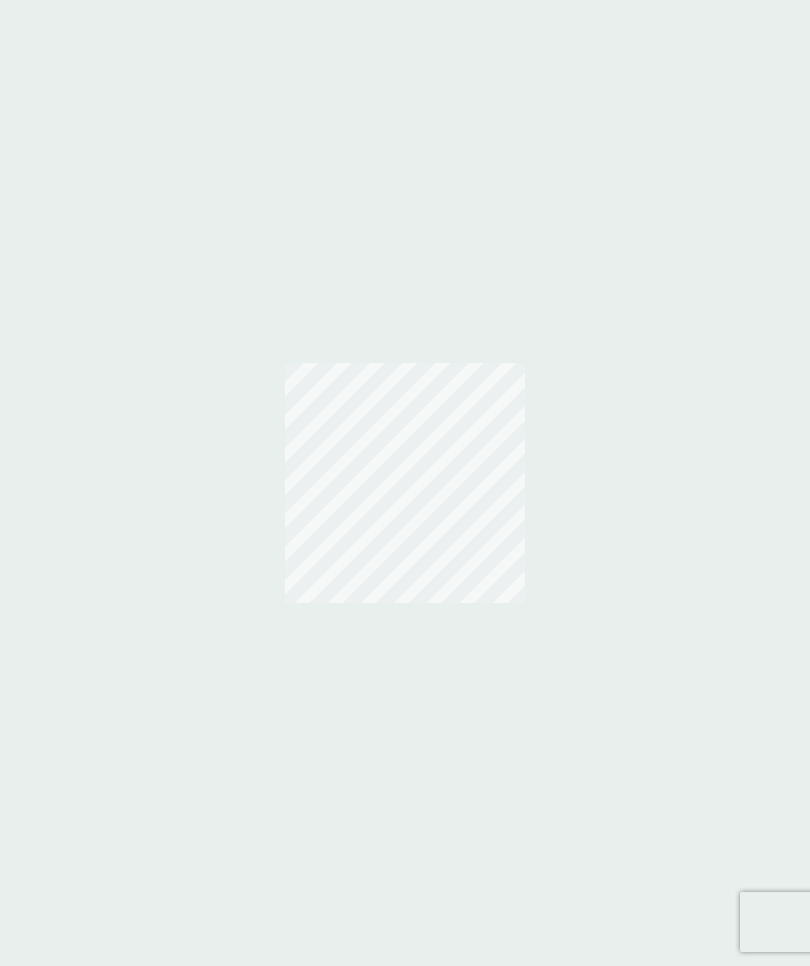 scroll, scrollTop: 0, scrollLeft: 0, axis: both 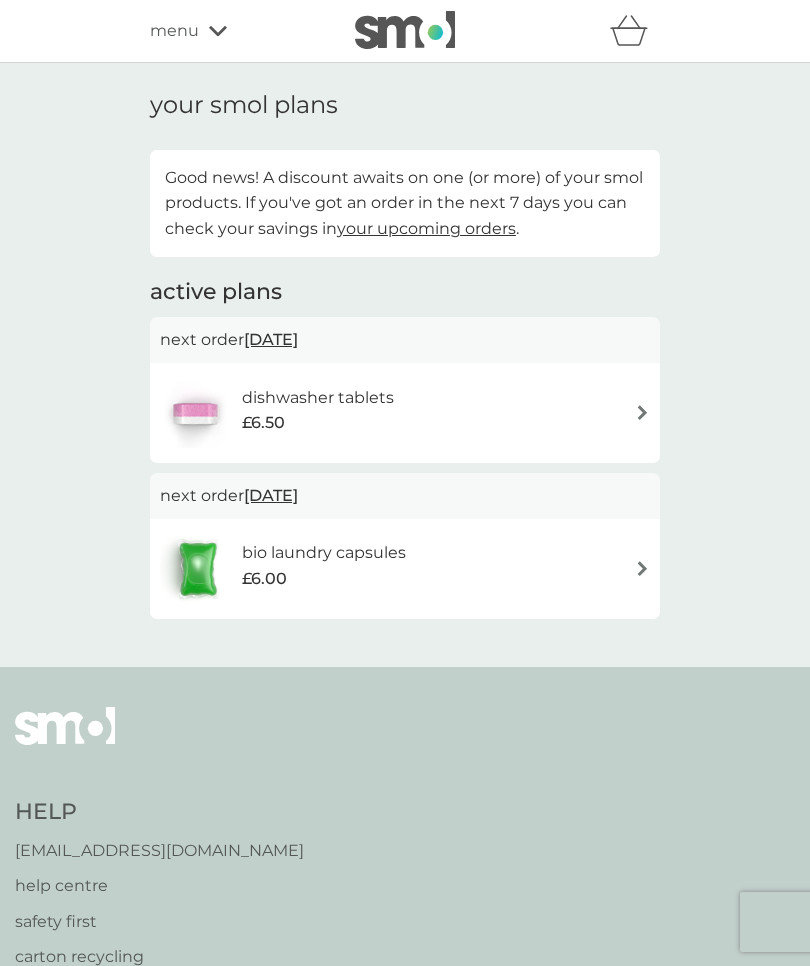 click on "dishwasher tablets £6.50" at bounding box center (328, 413) 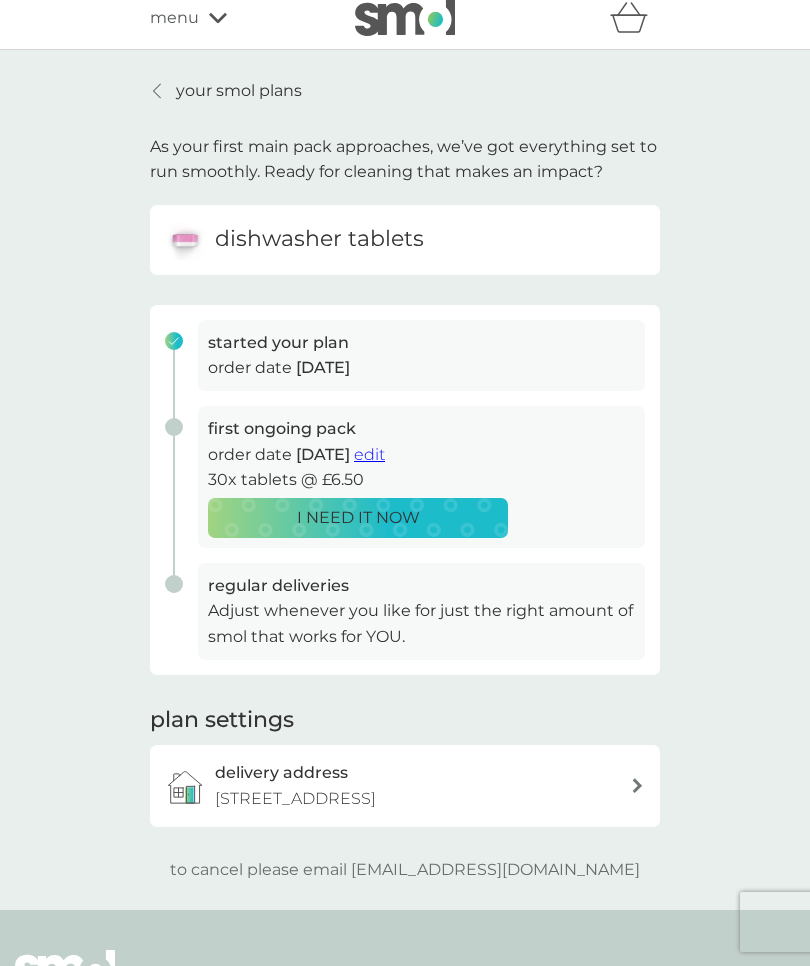 scroll, scrollTop: 0, scrollLeft: 0, axis: both 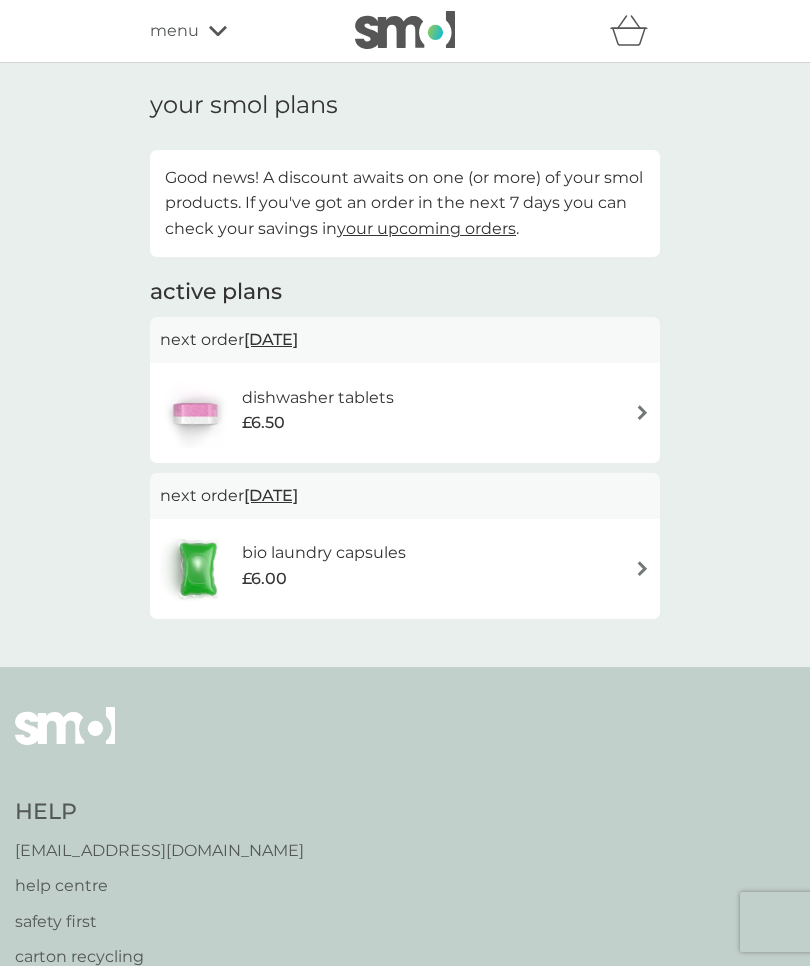 click 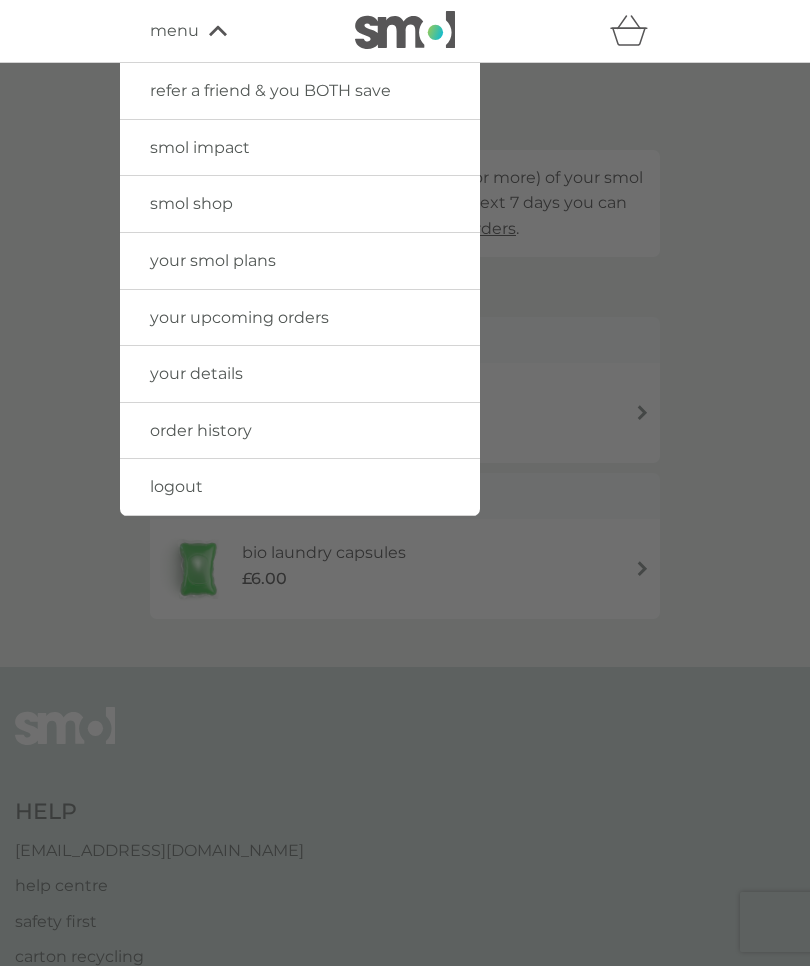 click 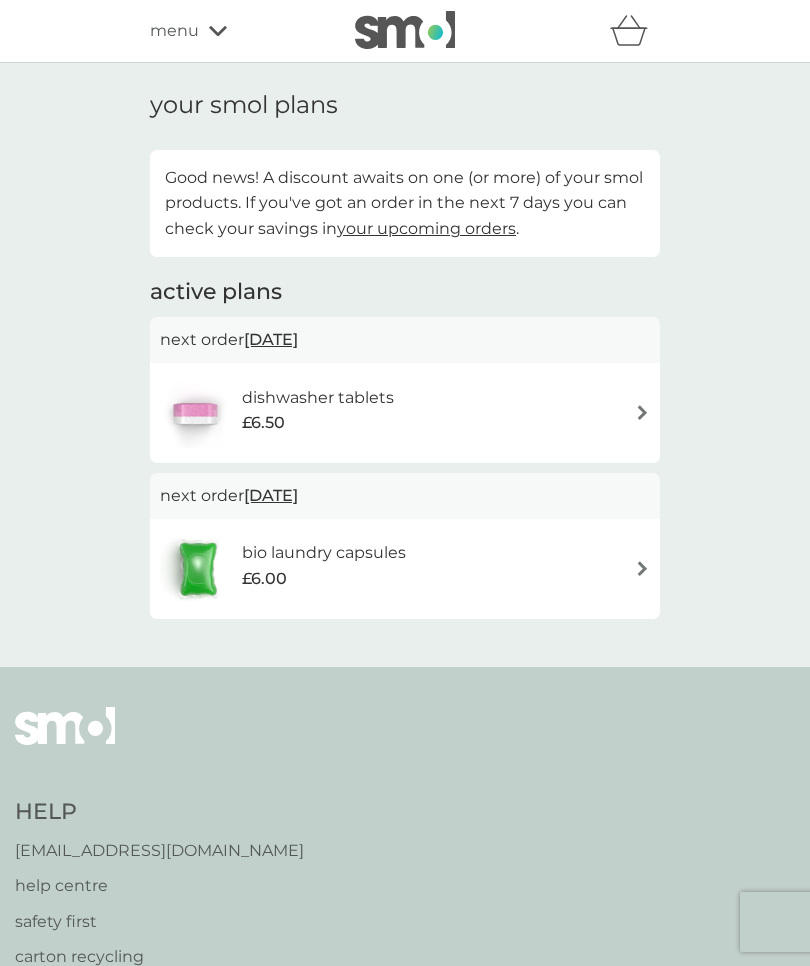 click 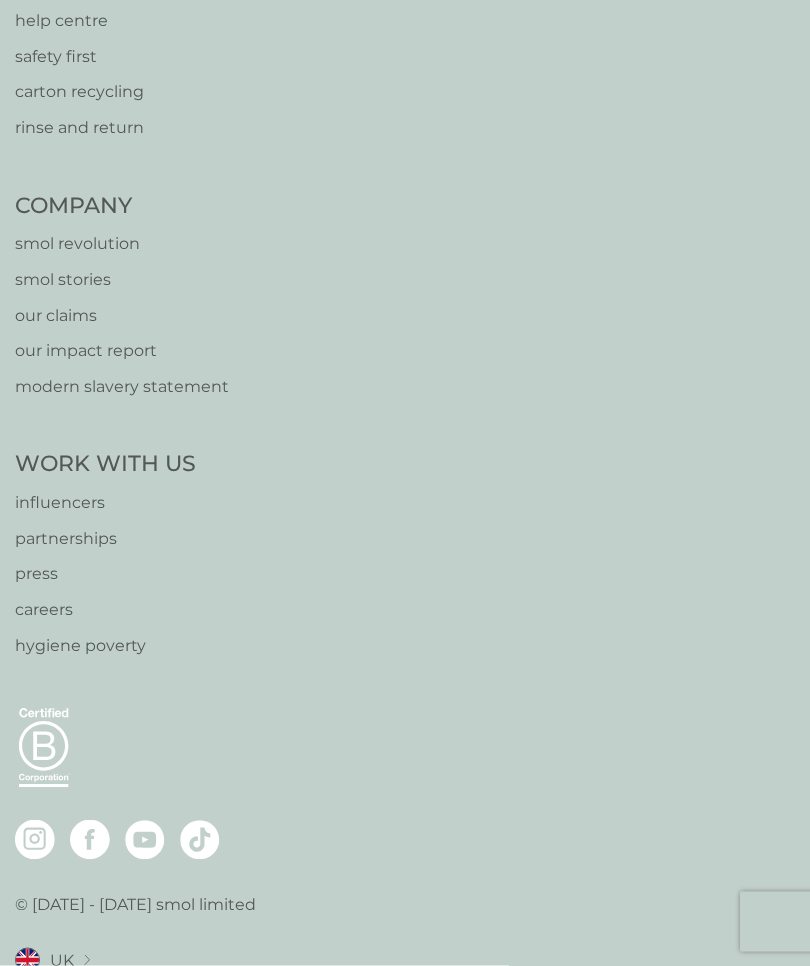 scroll, scrollTop: 605, scrollLeft: 0, axis: vertical 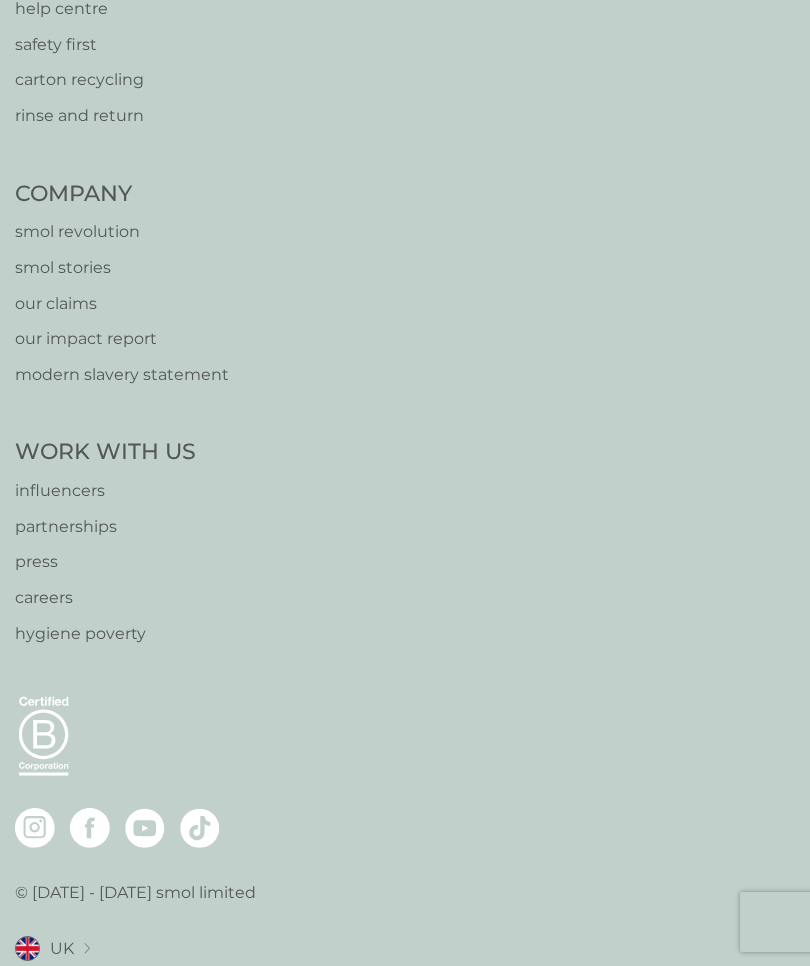 click on "terms of service" at bounding box center (167, 1000) 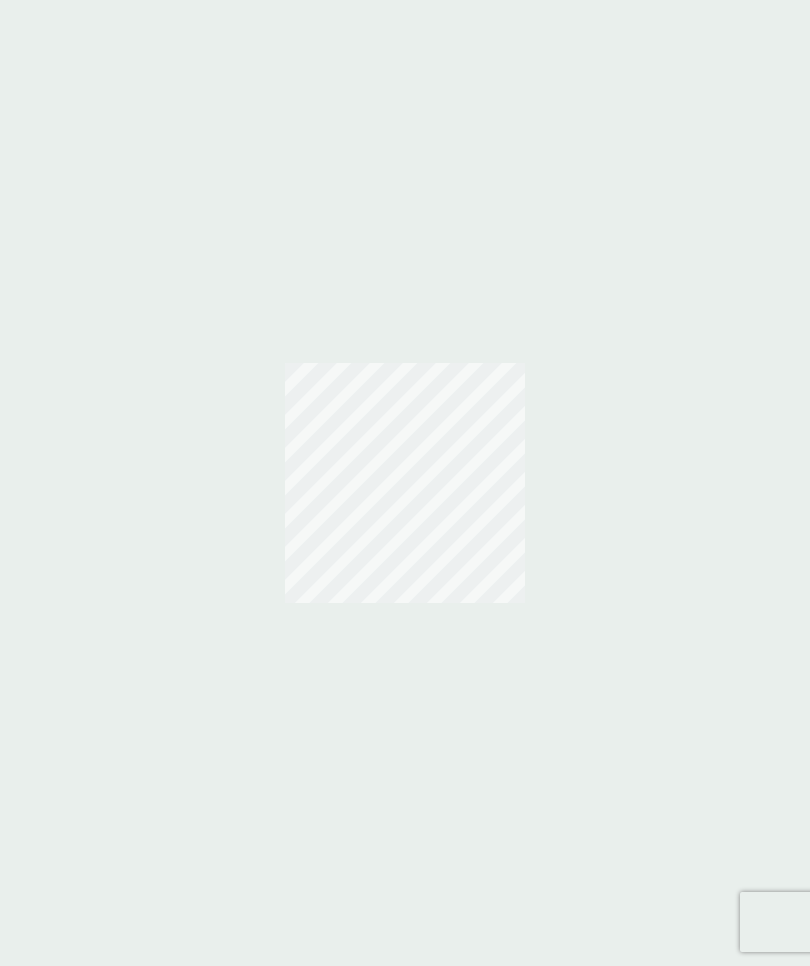 scroll, scrollTop: 0, scrollLeft: 0, axis: both 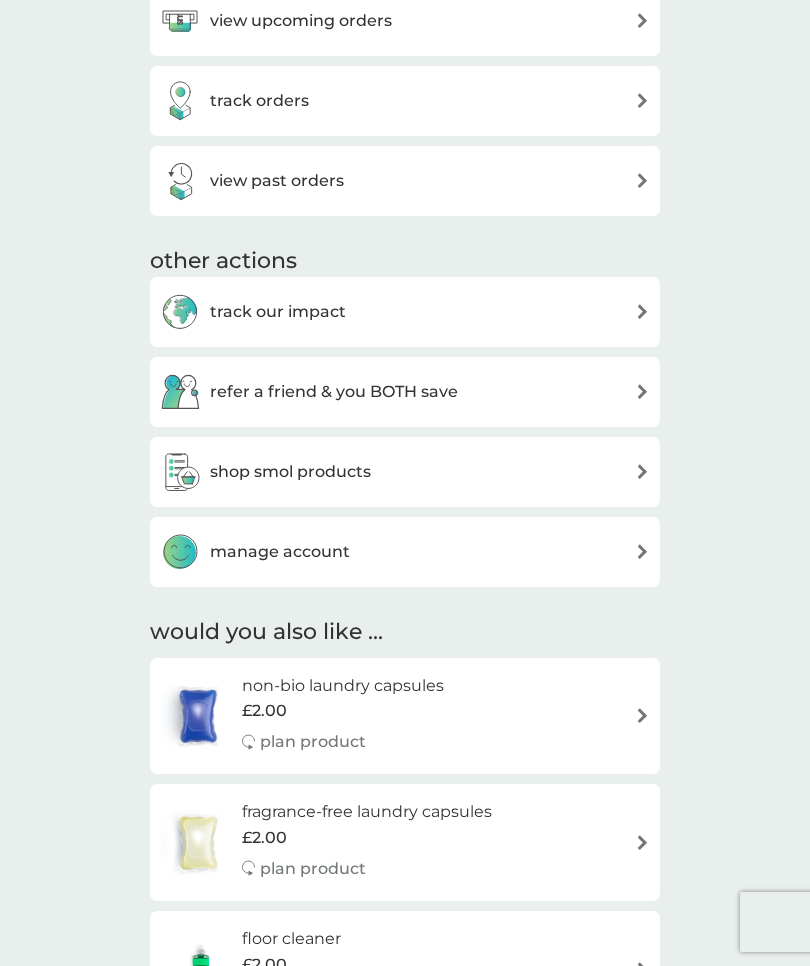 click at bounding box center (642, 551) 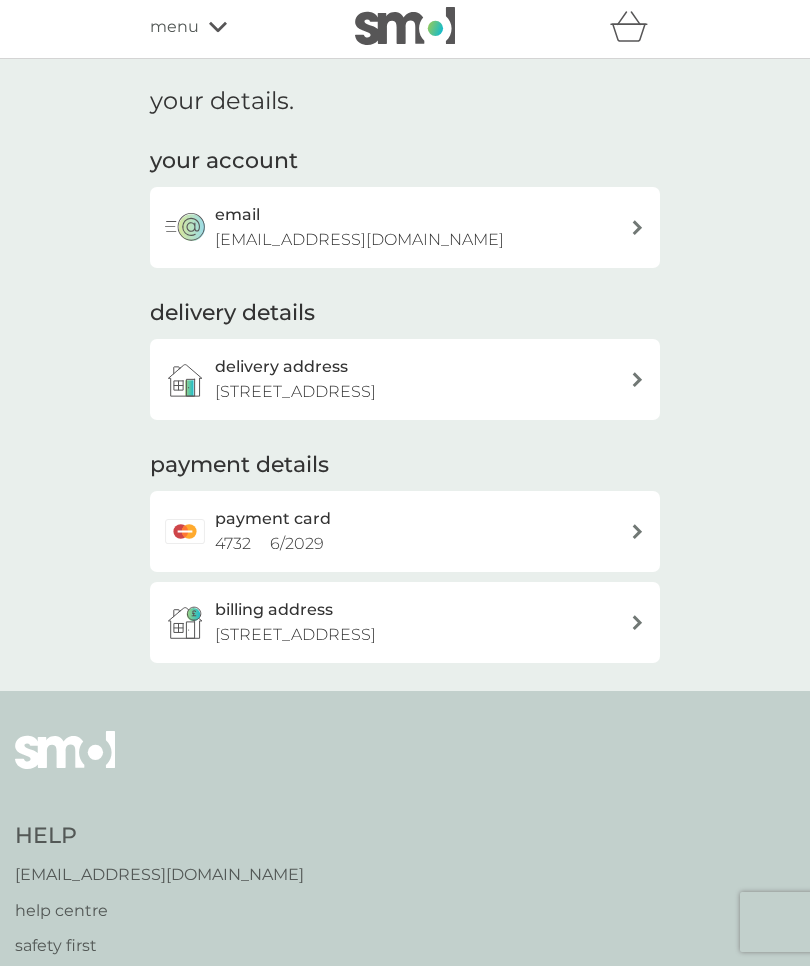 scroll, scrollTop: 0, scrollLeft: 0, axis: both 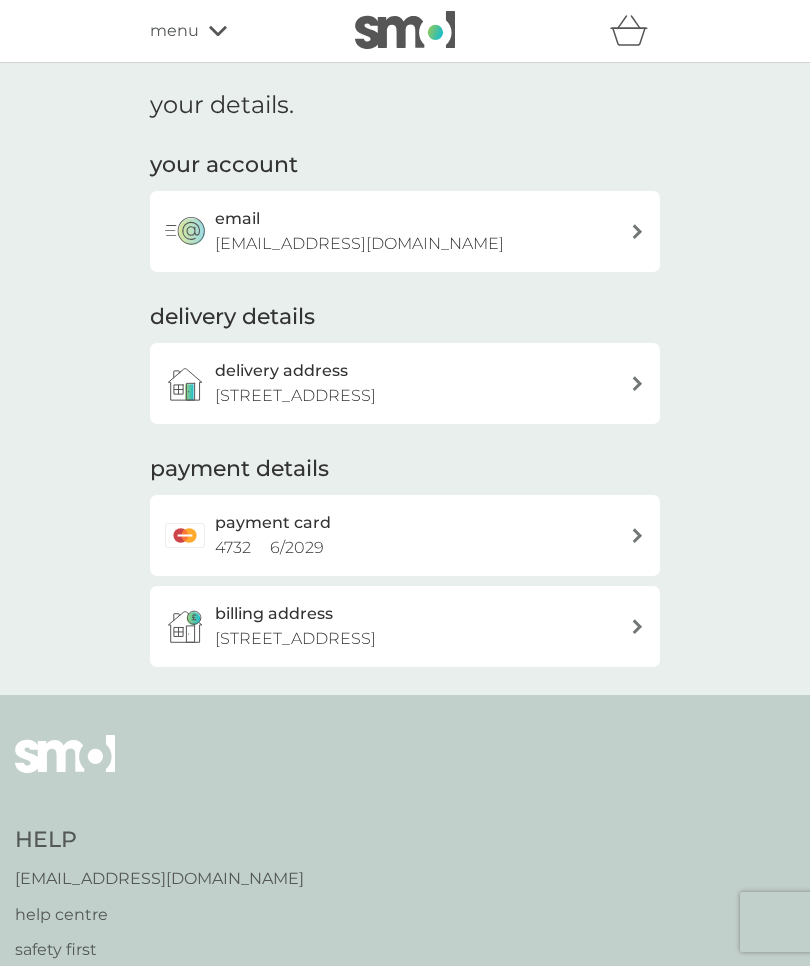 click at bounding box center [637, 231] 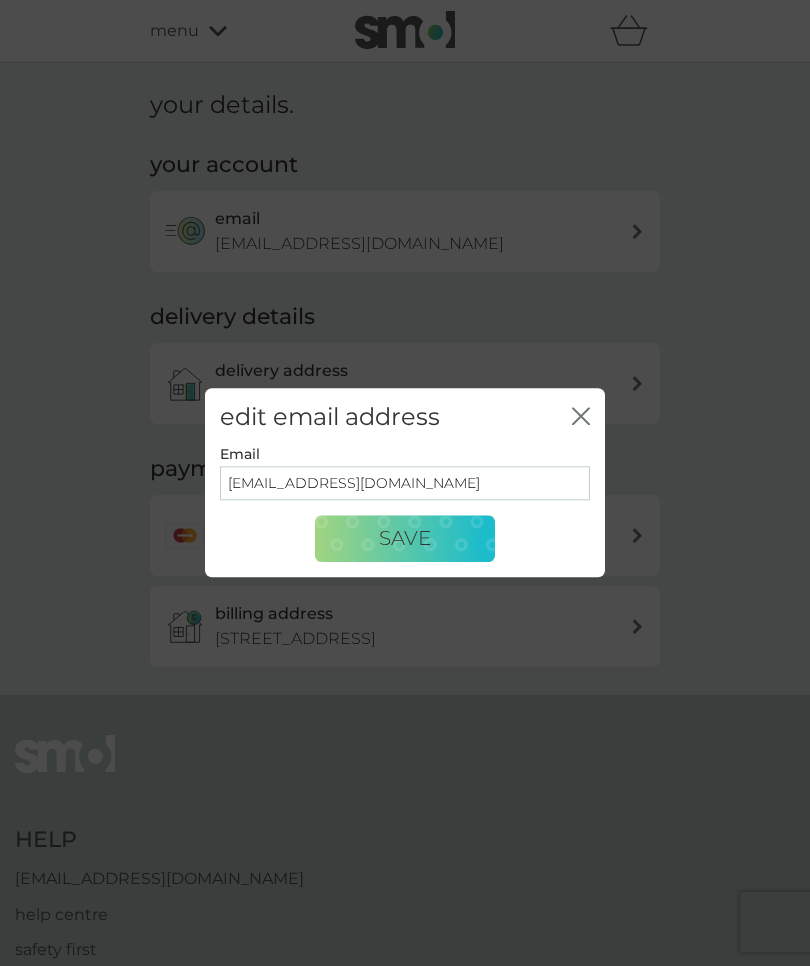 click 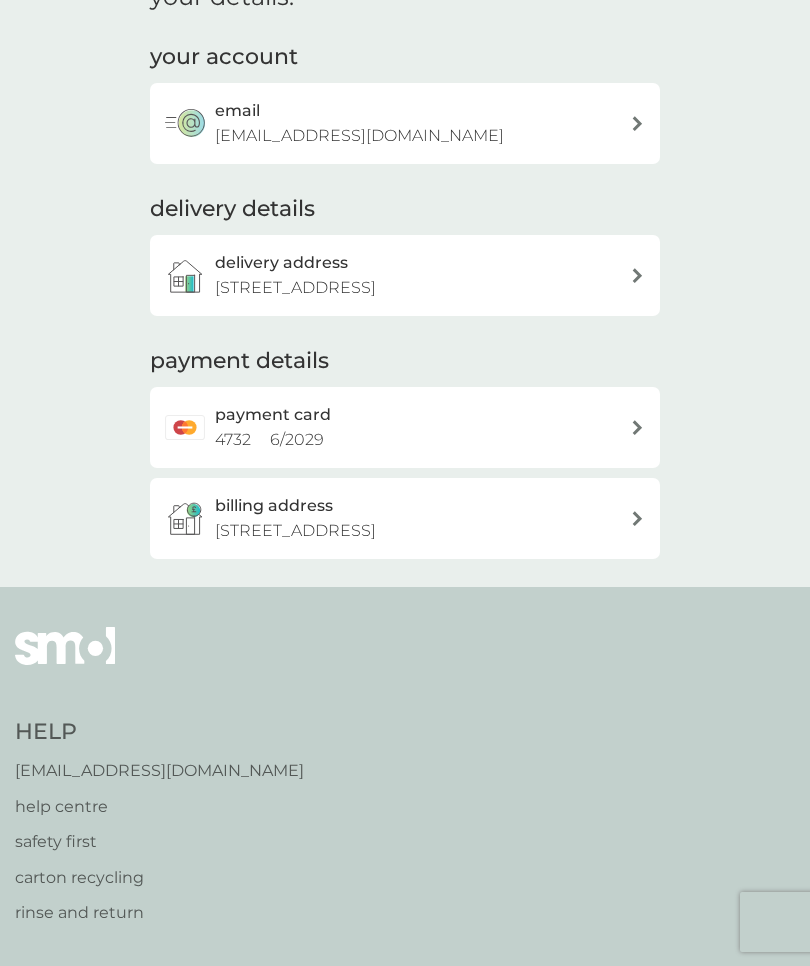 scroll, scrollTop: 0, scrollLeft: 0, axis: both 